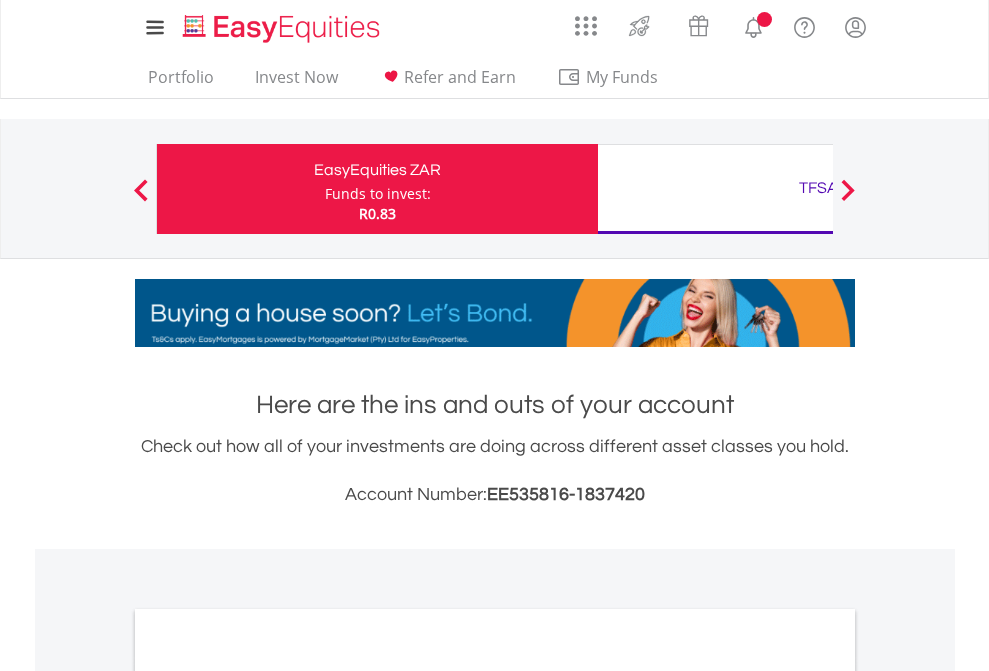 scroll, scrollTop: 0, scrollLeft: 0, axis: both 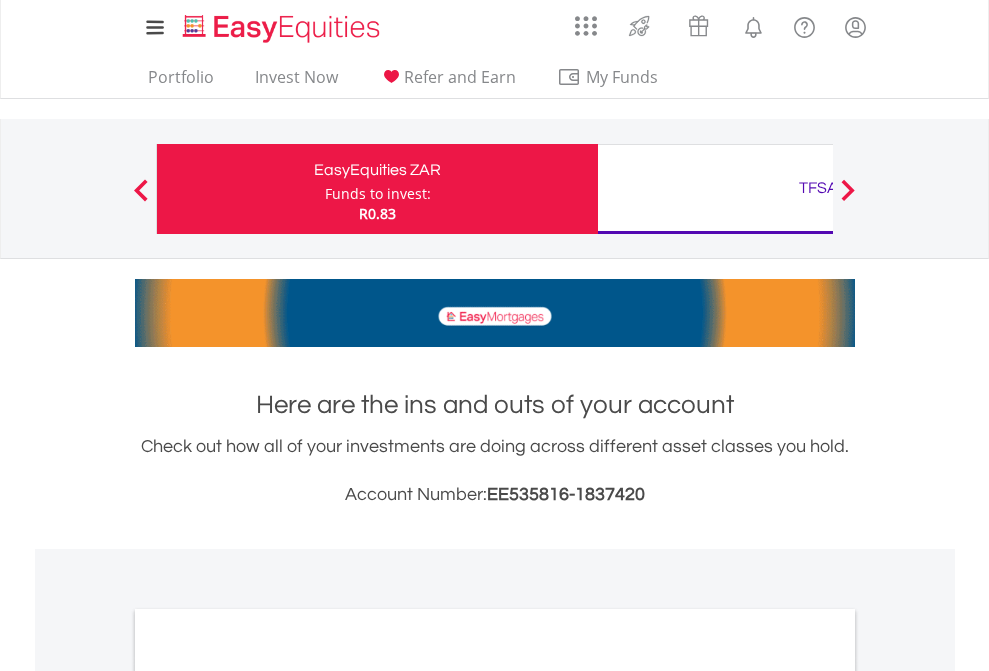 click on "Funds to invest:" at bounding box center (378, 194) 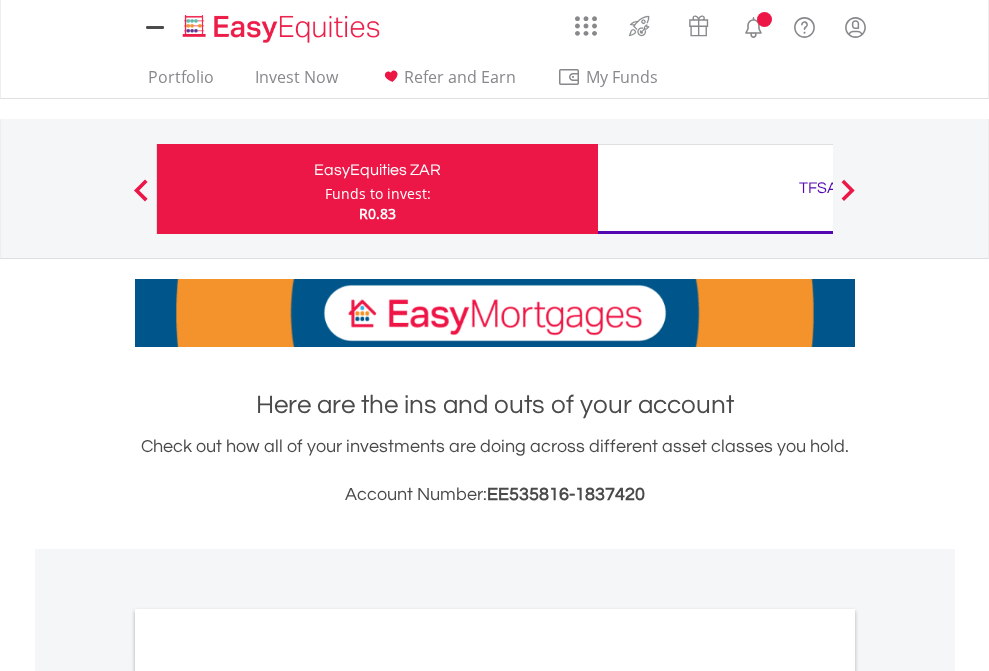 scroll, scrollTop: 0, scrollLeft: 0, axis: both 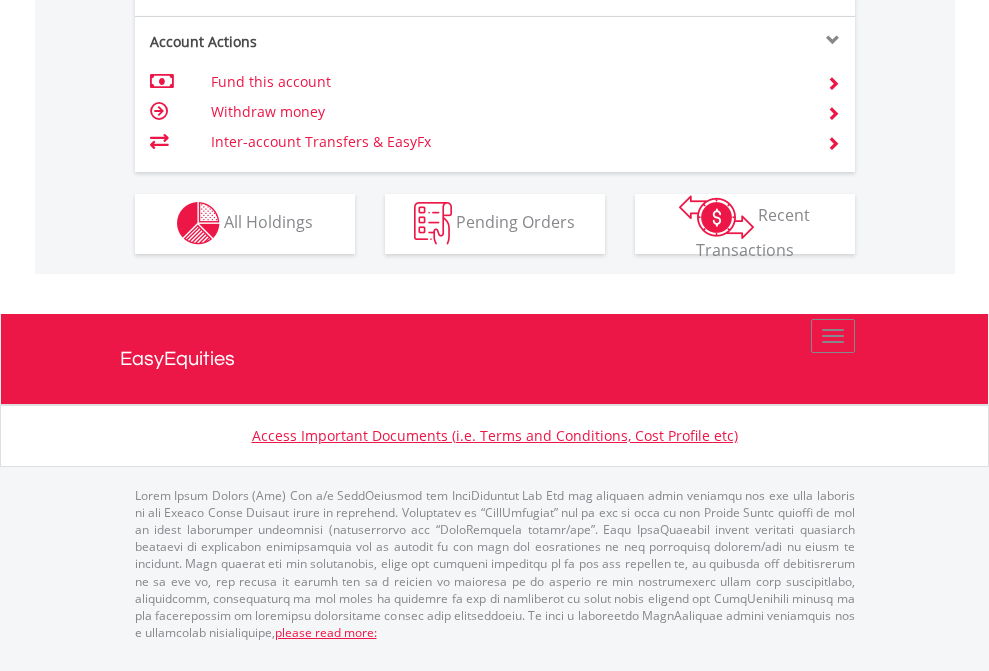 click on "Investment types" at bounding box center [706, -353] 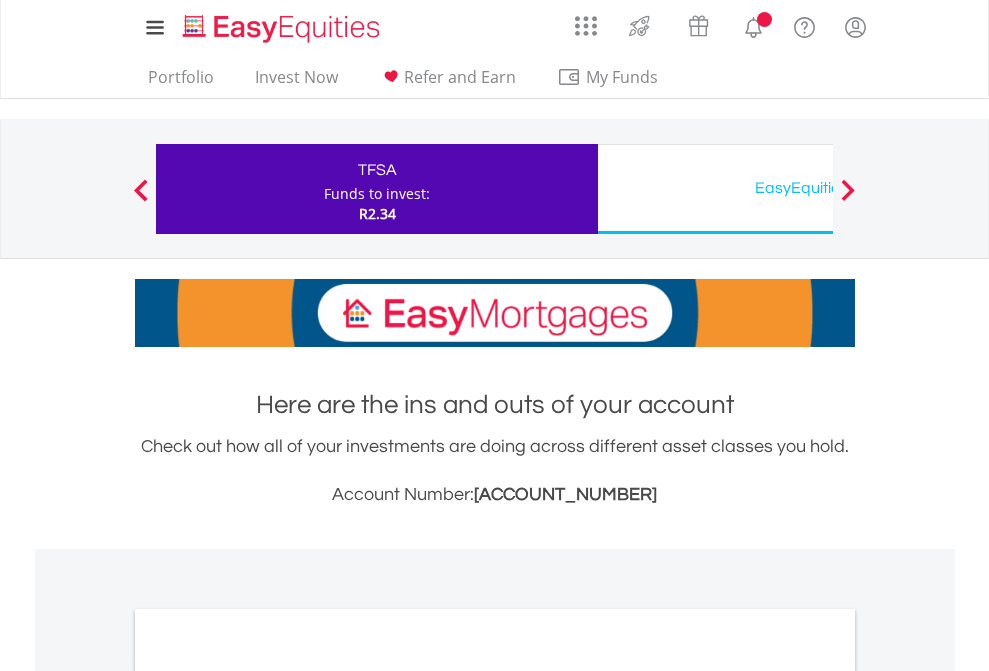 scroll, scrollTop: 0, scrollLeft: 0, axis: both 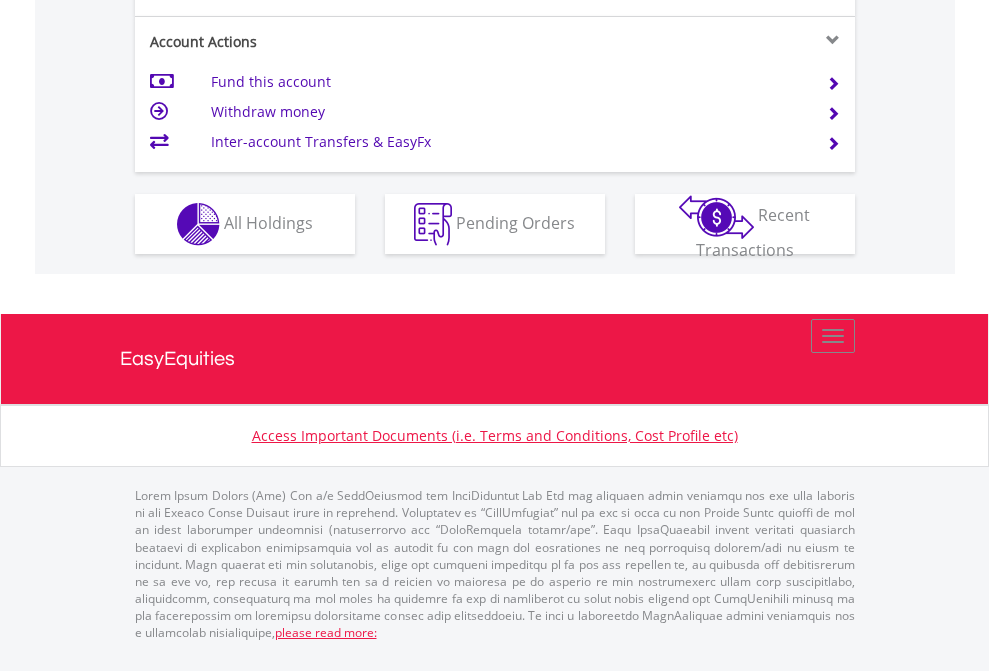 click on "Investment types" at bounding box center [706, -337] 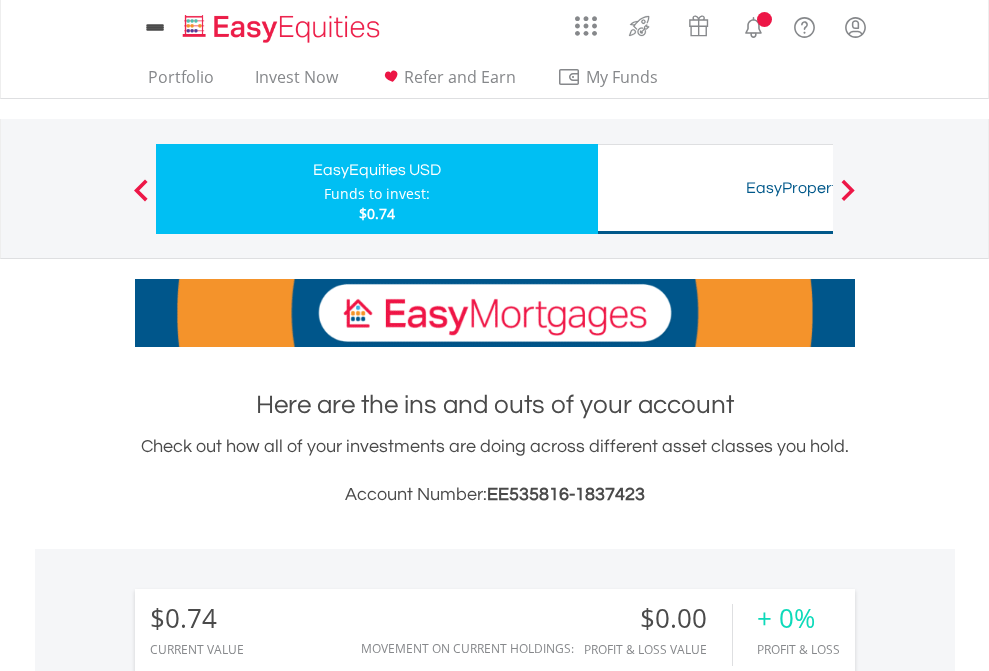 scroll, scrollTop: 0, scrollLeft: 0, axis: both 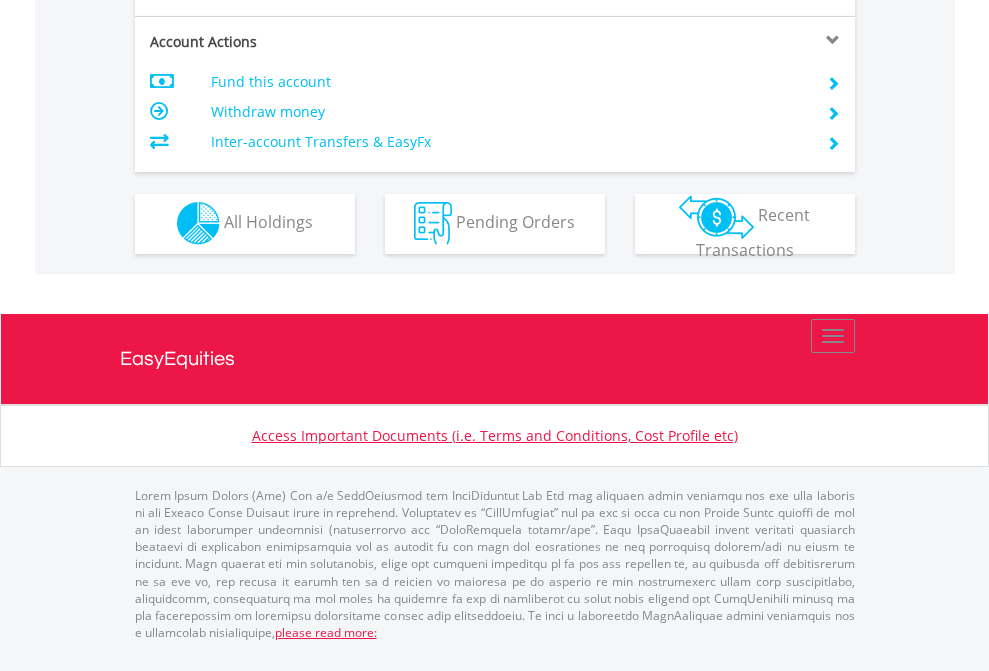 click on "Investment types" at bounding box center [706, -353] 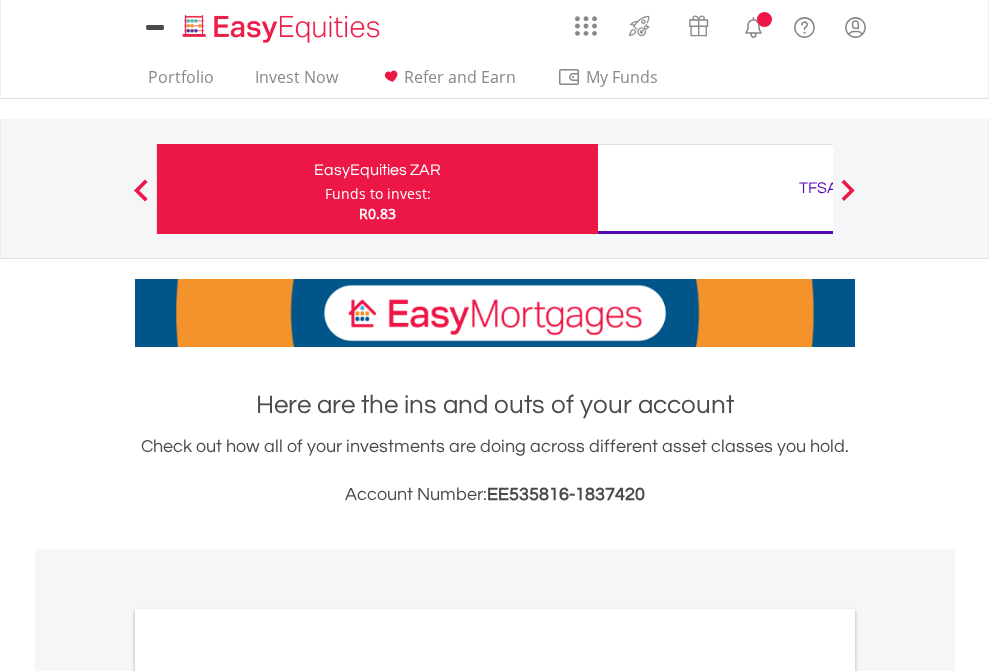 scroll, scrollTop: 0, scrollLeft: 0, axis: both 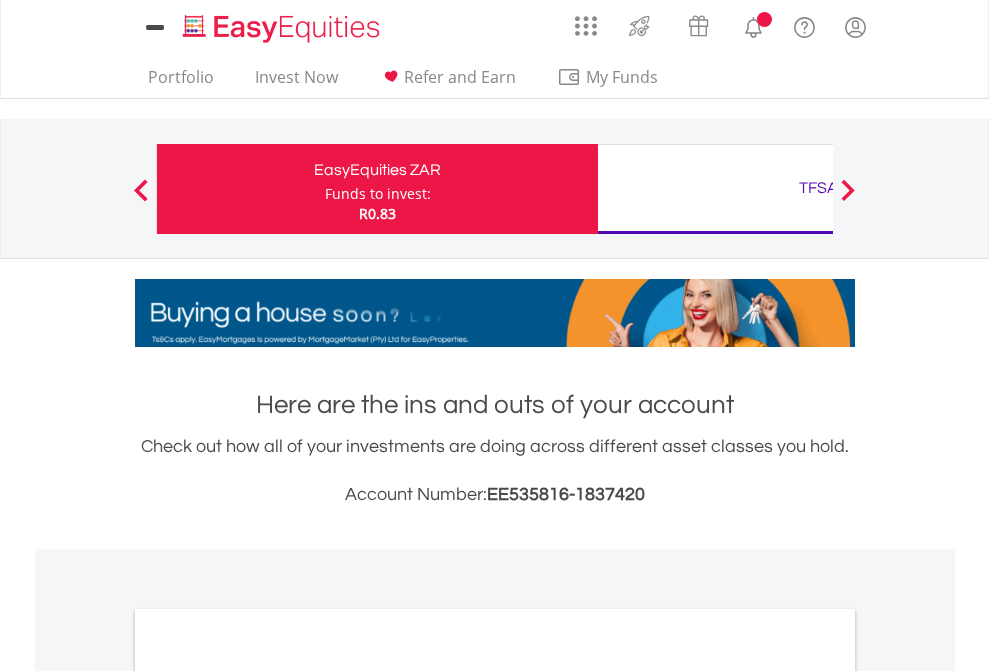 click on "All Holdings" at bounding box center (268, 1096) 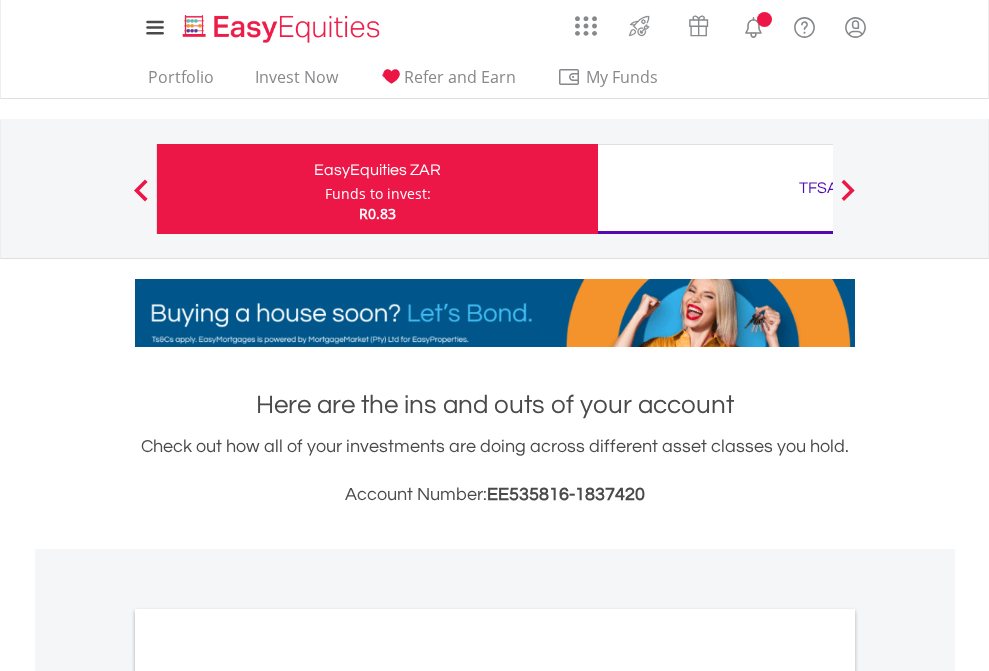 scroll, scrollTop: 1202, scrollLeft: 0, axis: vertical 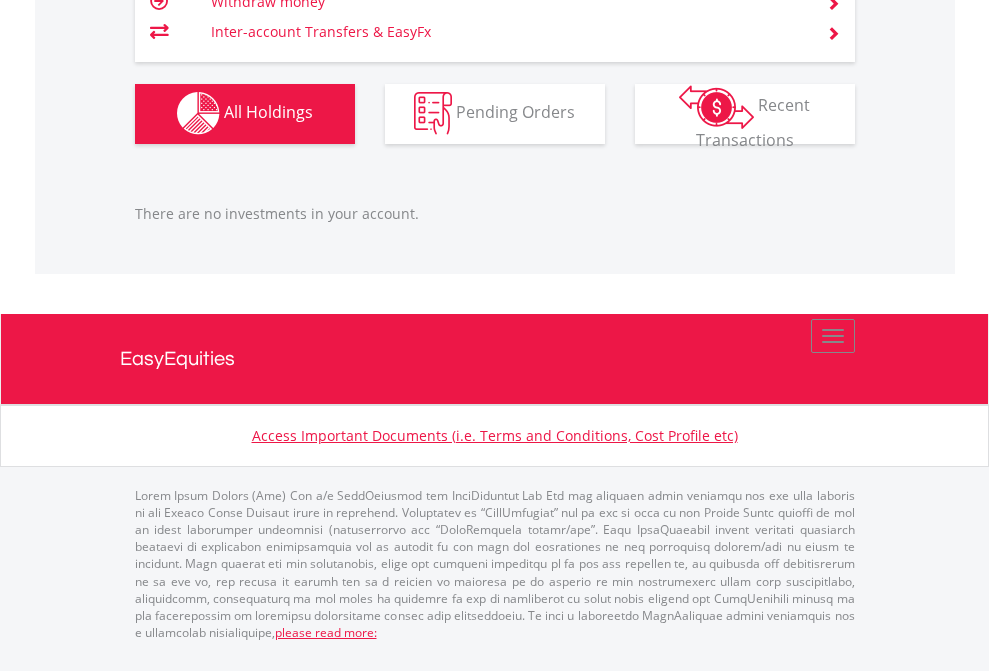 click on "TFSA" at bounding box center (818, -1142) 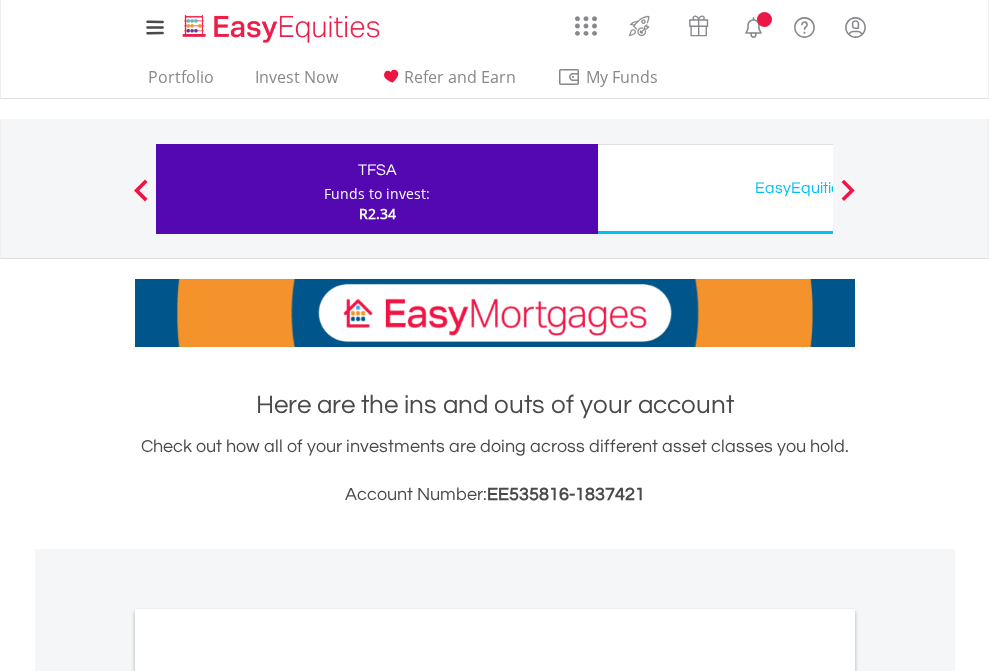 scroll, scrollTop: 0, scrollLeft: 0, axis: both 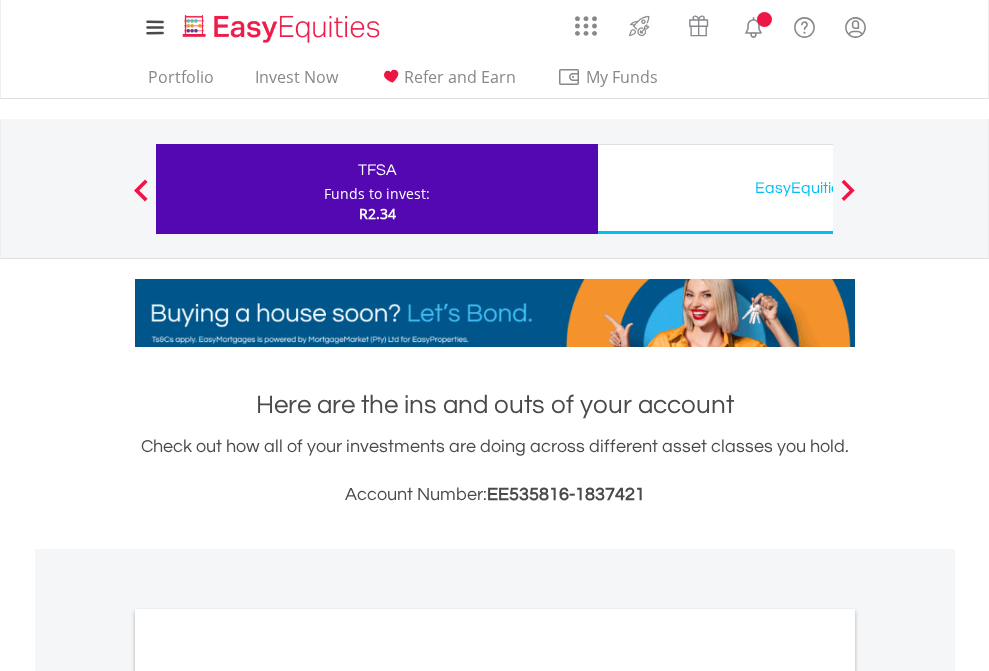 click on "All Holdings" at bounding box center [268, 1096] 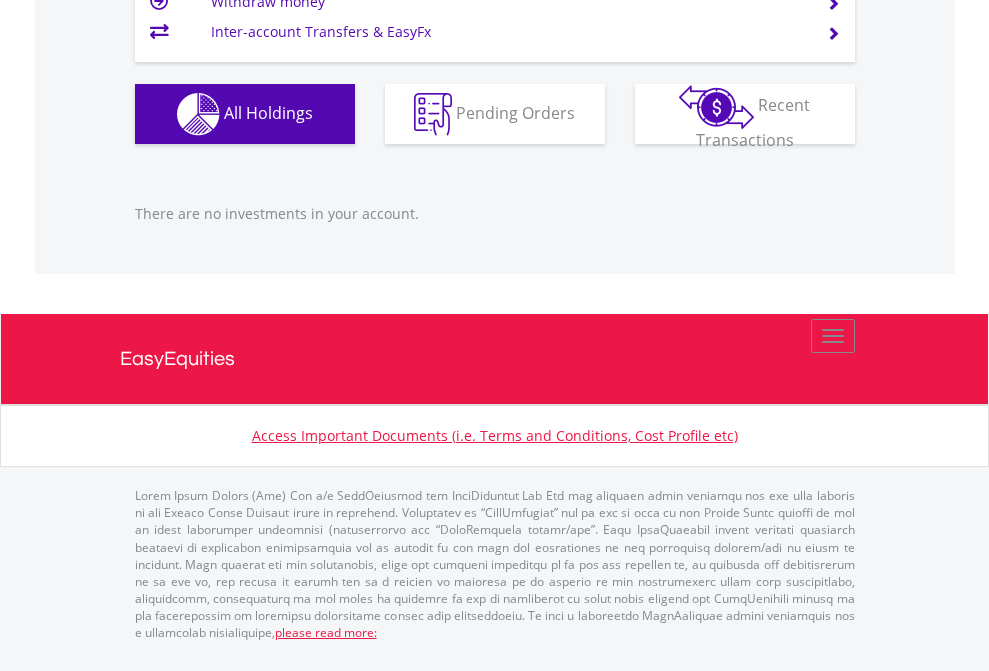 scroll, scrollTop: 1987, scrollLeft: 0, axis: vertical 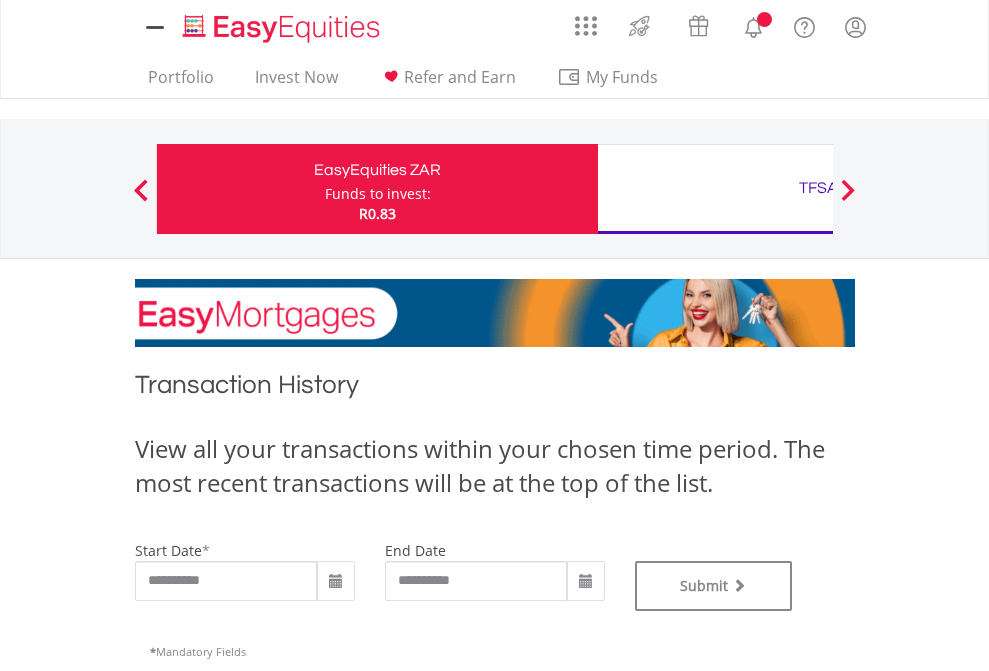 type on "**********" 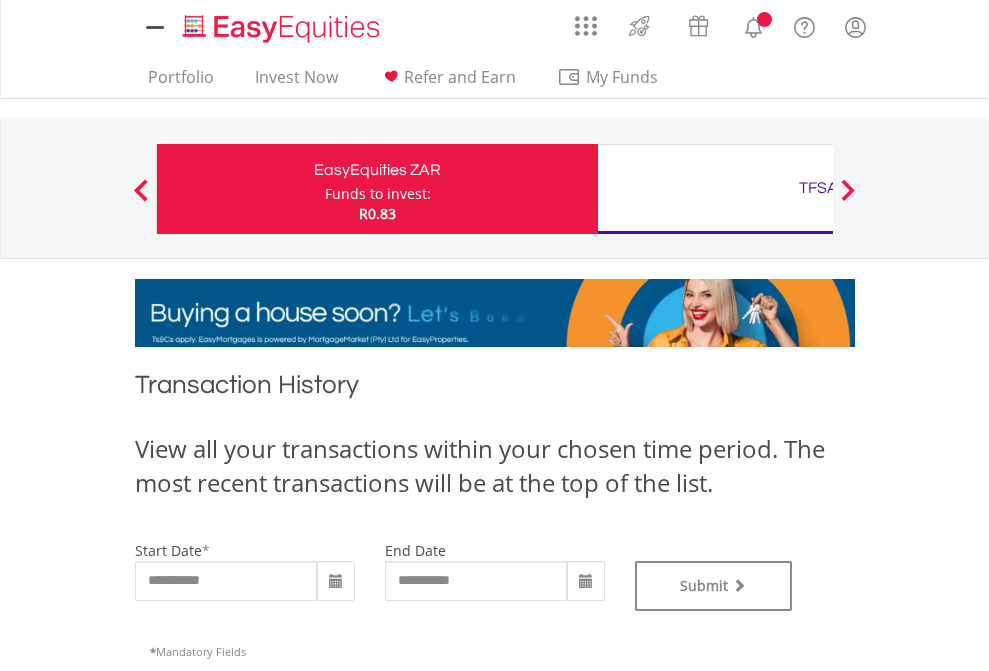 type on "**********" 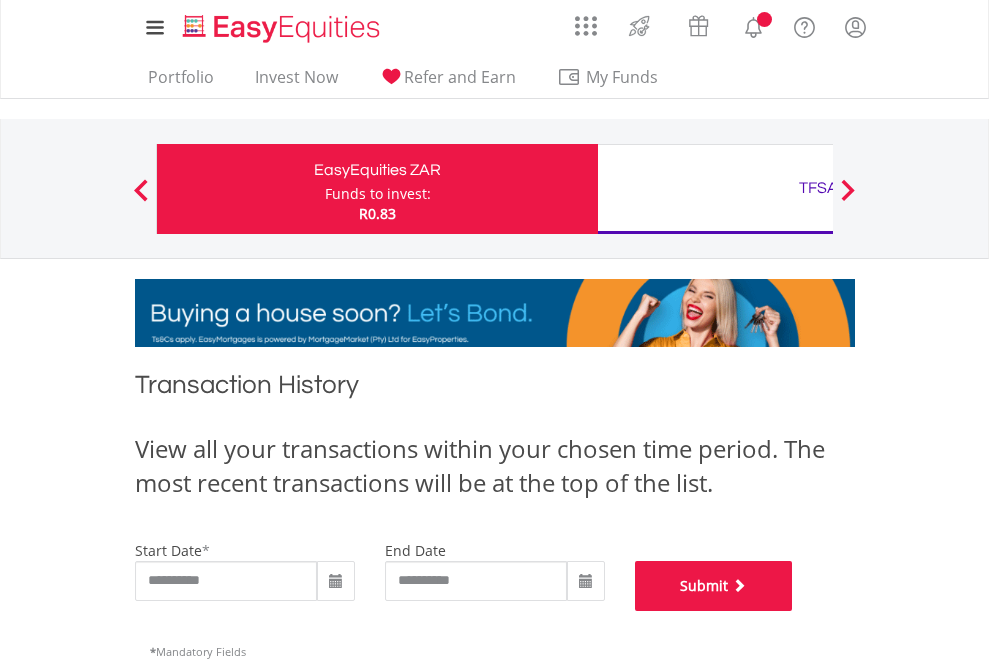 click on "Submit" at bounding box center (714, 586) 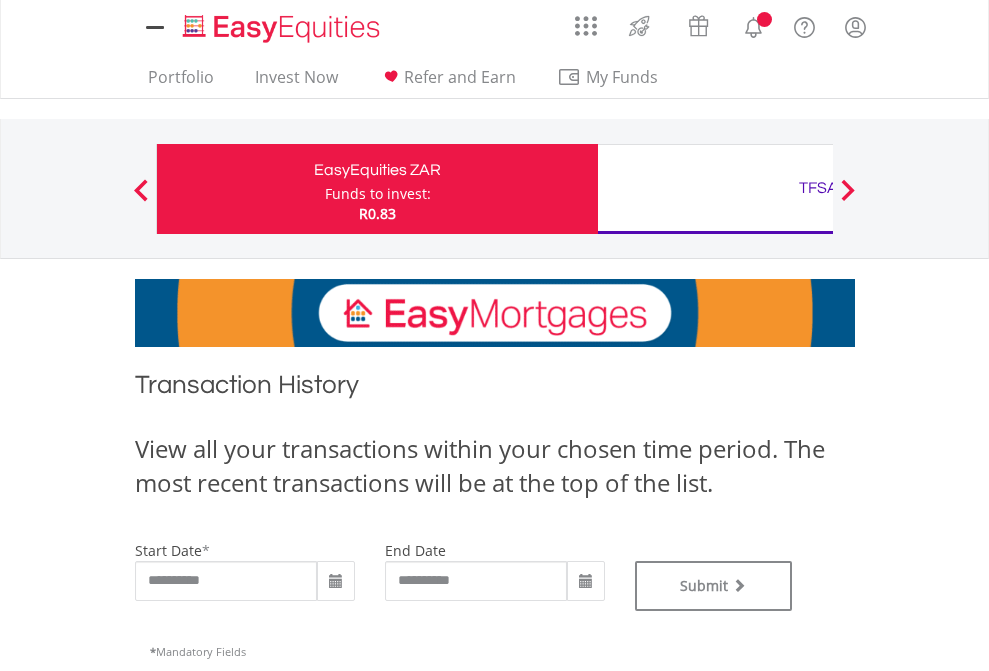 scroll, scrollTop: 0, scrollLeft: 0, axis: both 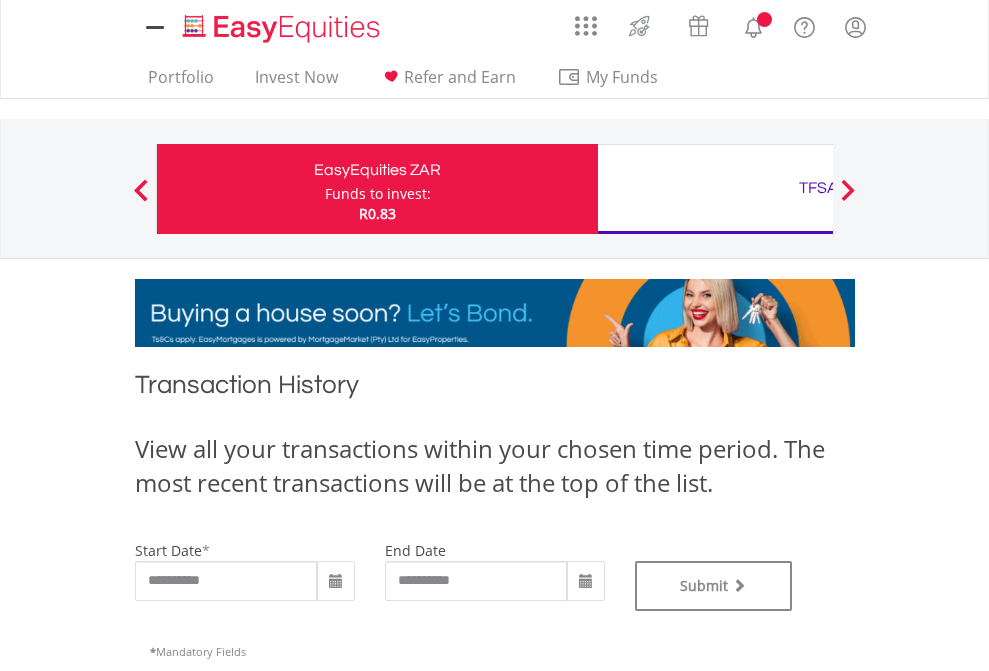 click on "TFSA" at bounding box center [818, 188] 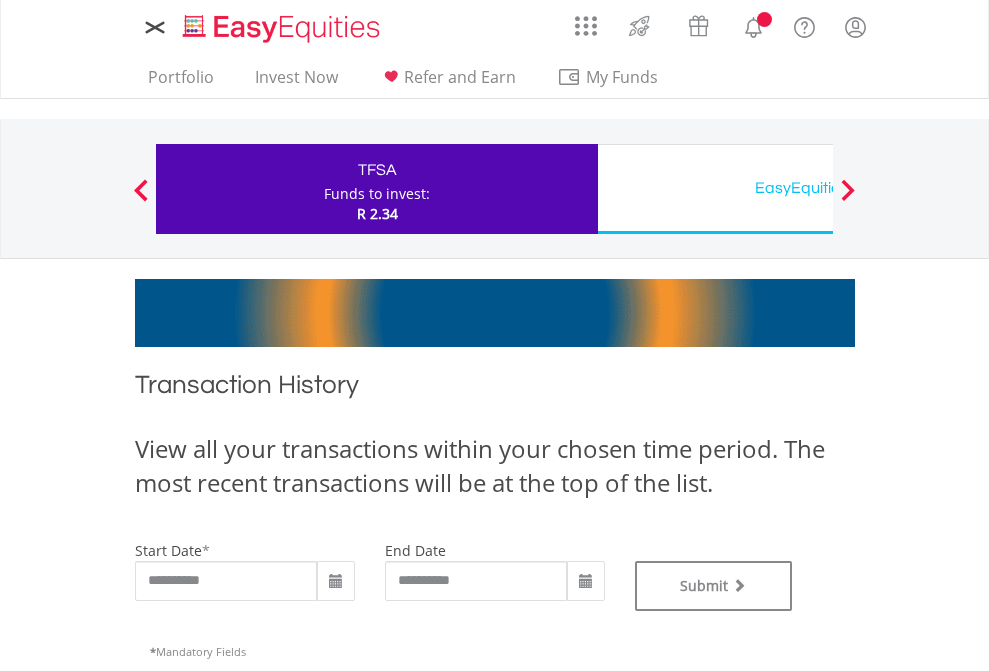 scroll, scrollTop: 0, scrollLeft: 0, axis: both 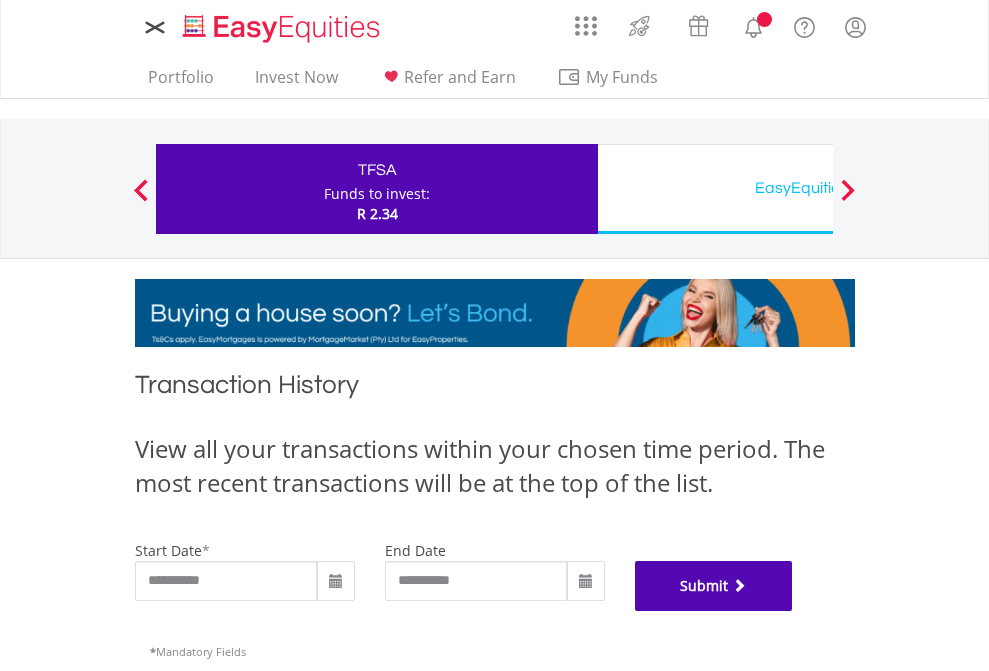 click on "Submit" at bounding box center (714, 586) 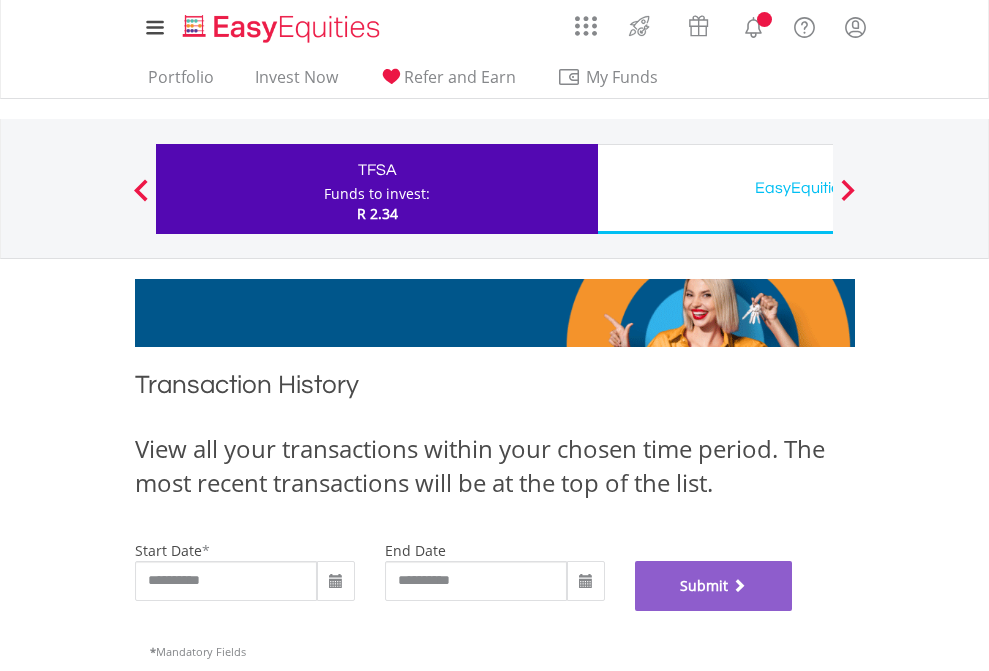 scroll, scrollTop: 811, scrollLeft: 0, axis: vertical 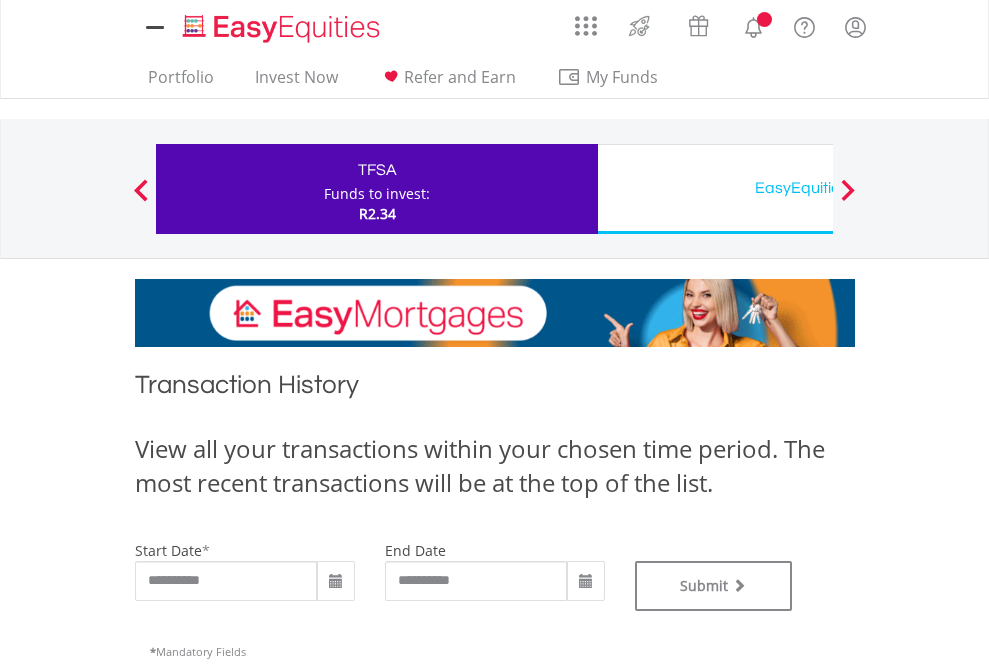 click on "EasyEquities USD" at bounding box center (818, 188) 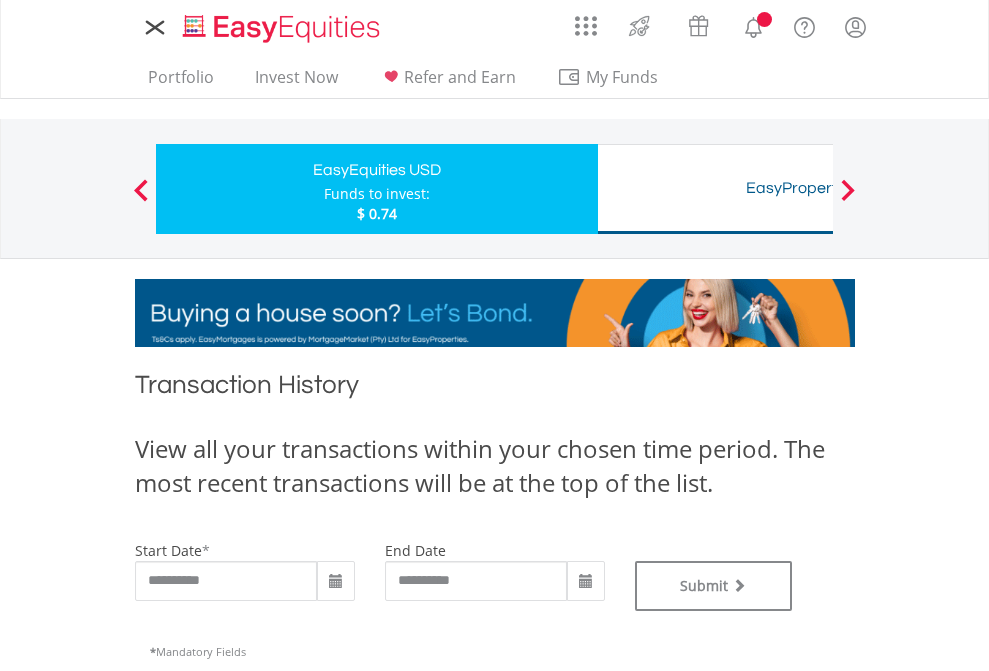 scroll, scrollTop: 0, scrollLeft: 0, axis: both 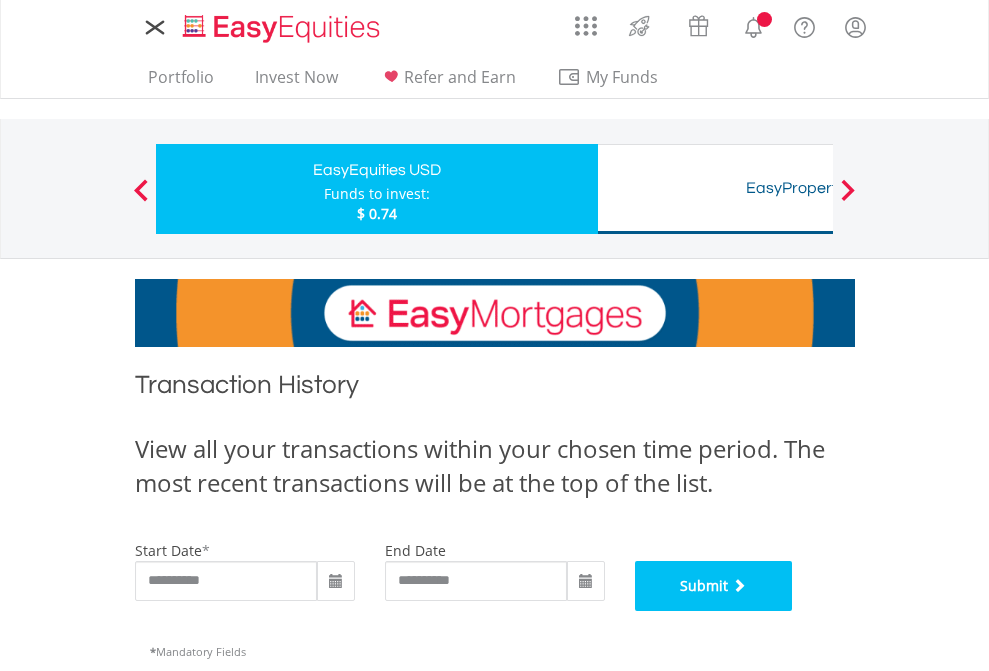 click on "Submit" at bounding box center (714, 586) 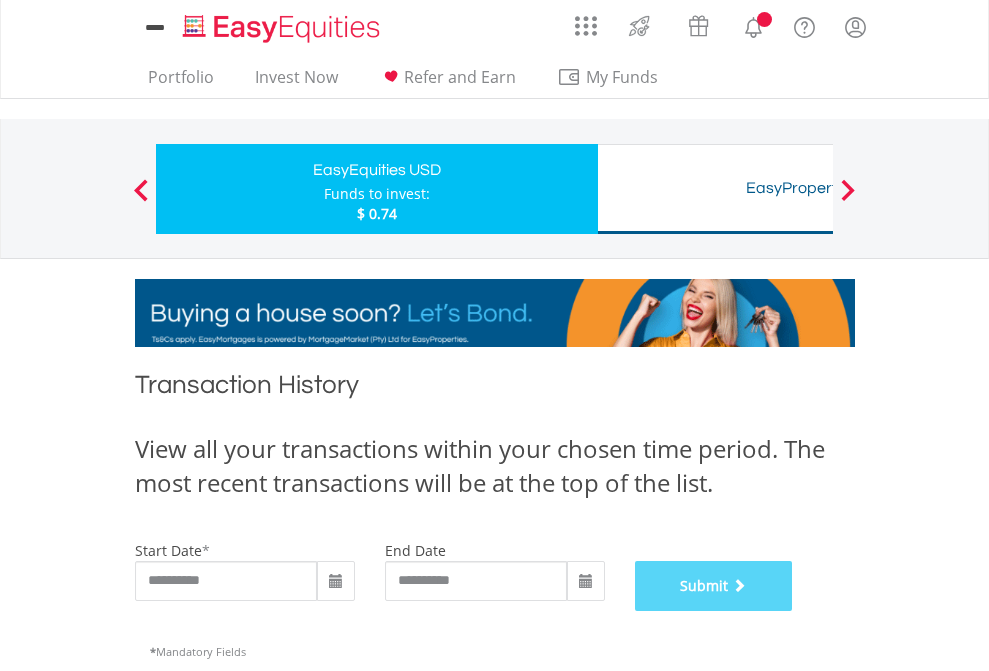 scroll, scrollTop: 811, scrollLeft: 0, axis: vertical 